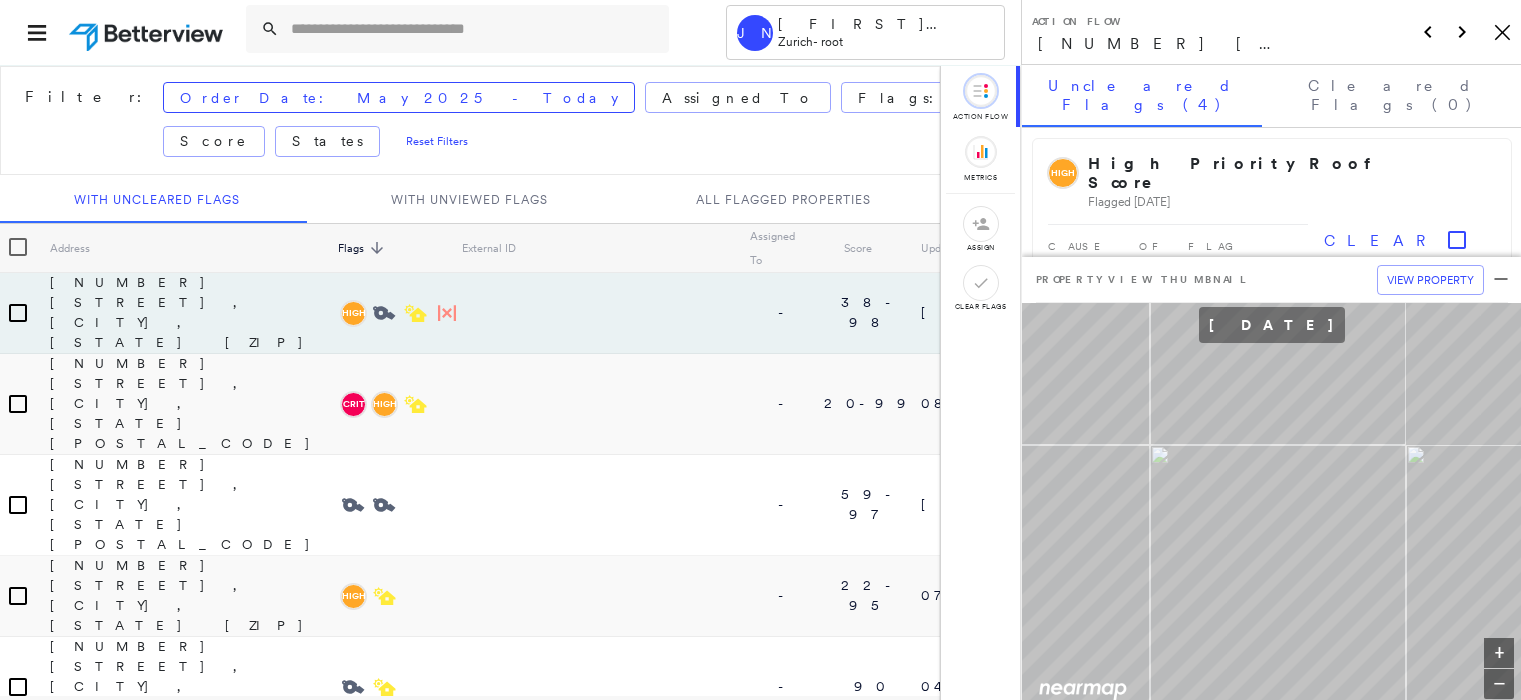 scroll, scrollTop: 0, scrollLeft: 0, axis: both 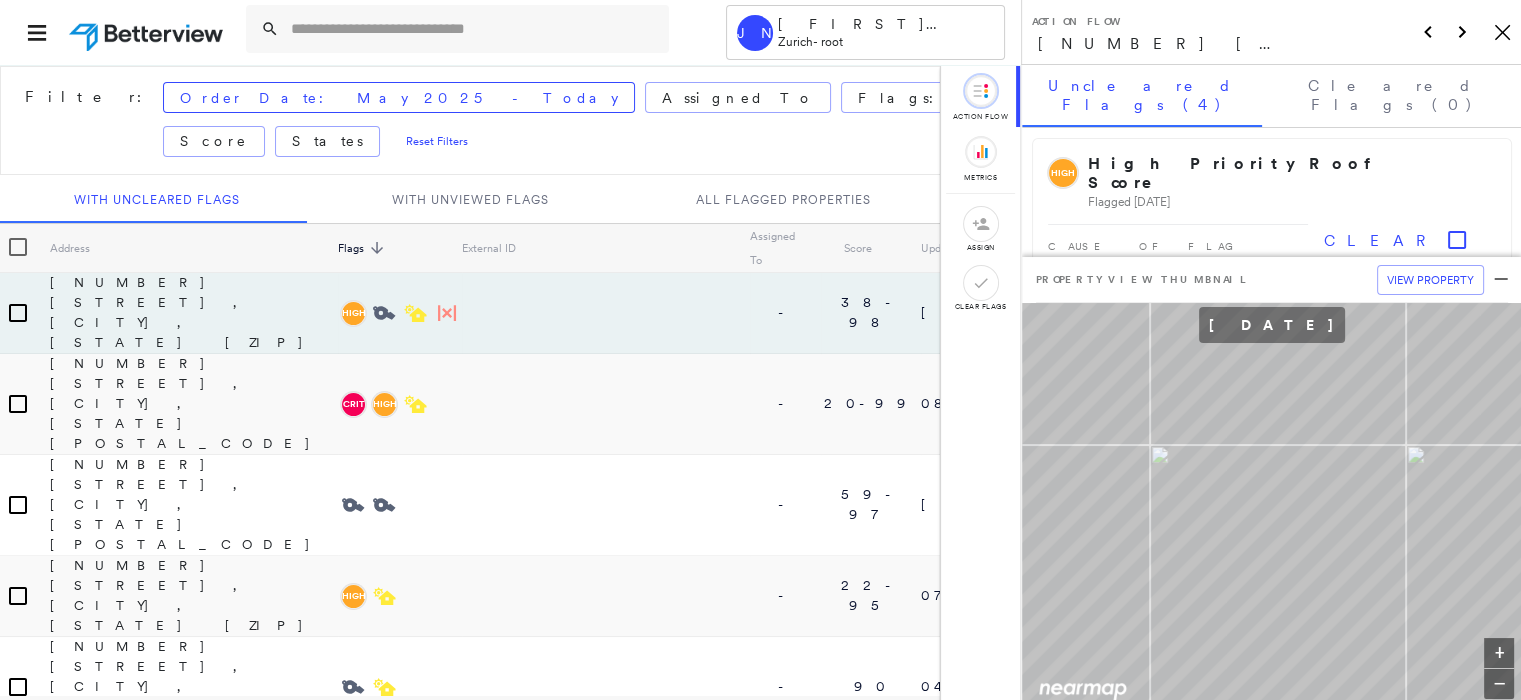 click on "Icon_Closemodal" 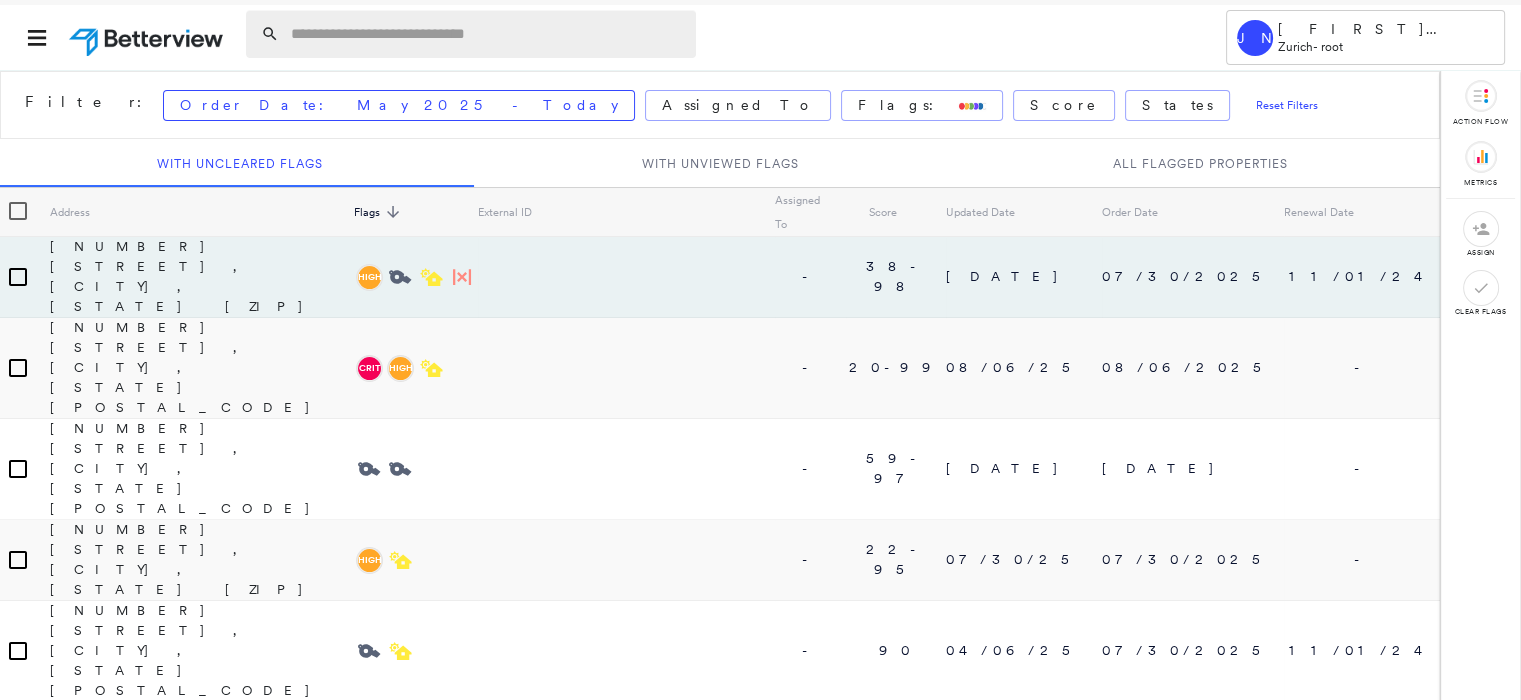 click at bounding box center [487, 34] 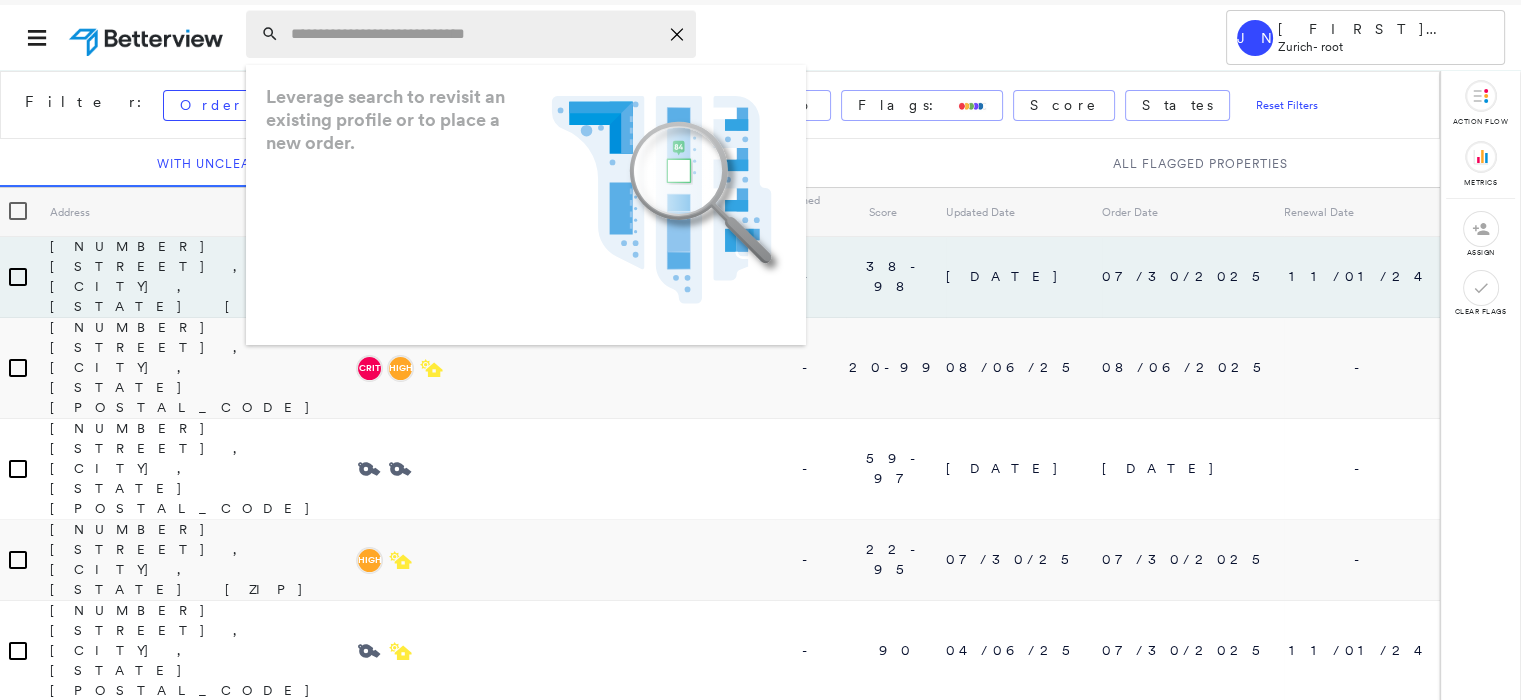 paste on "**********" 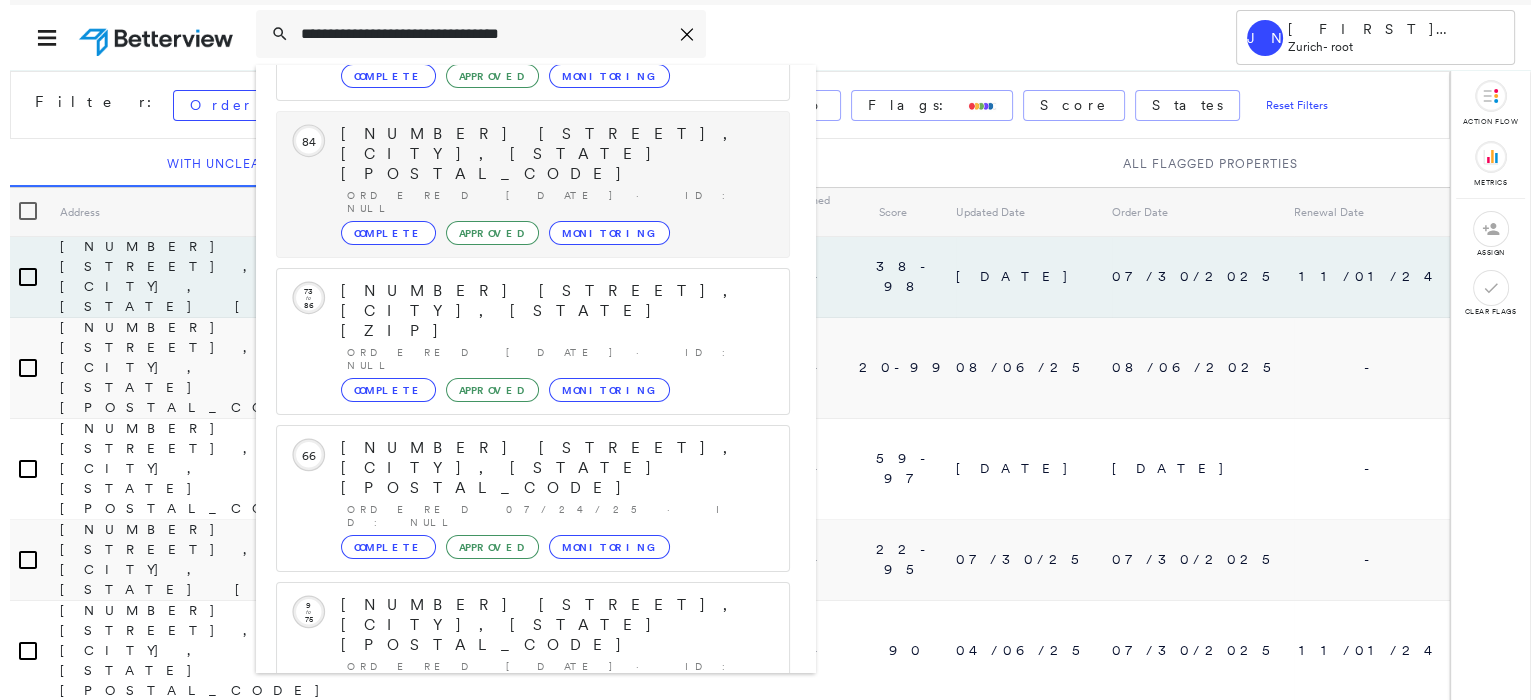 scroll, scrollTop: 208, scrollLeft: 0, axis: vertical 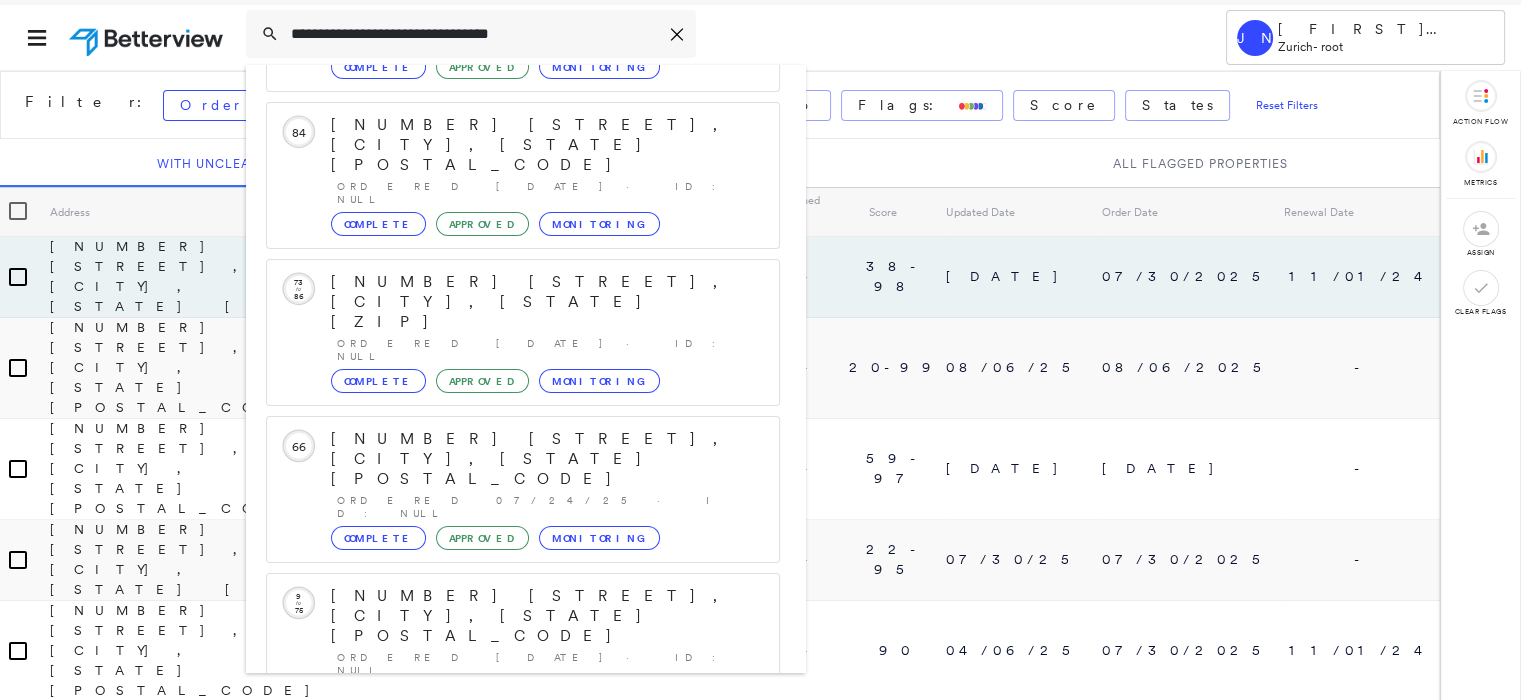 type on "**********" 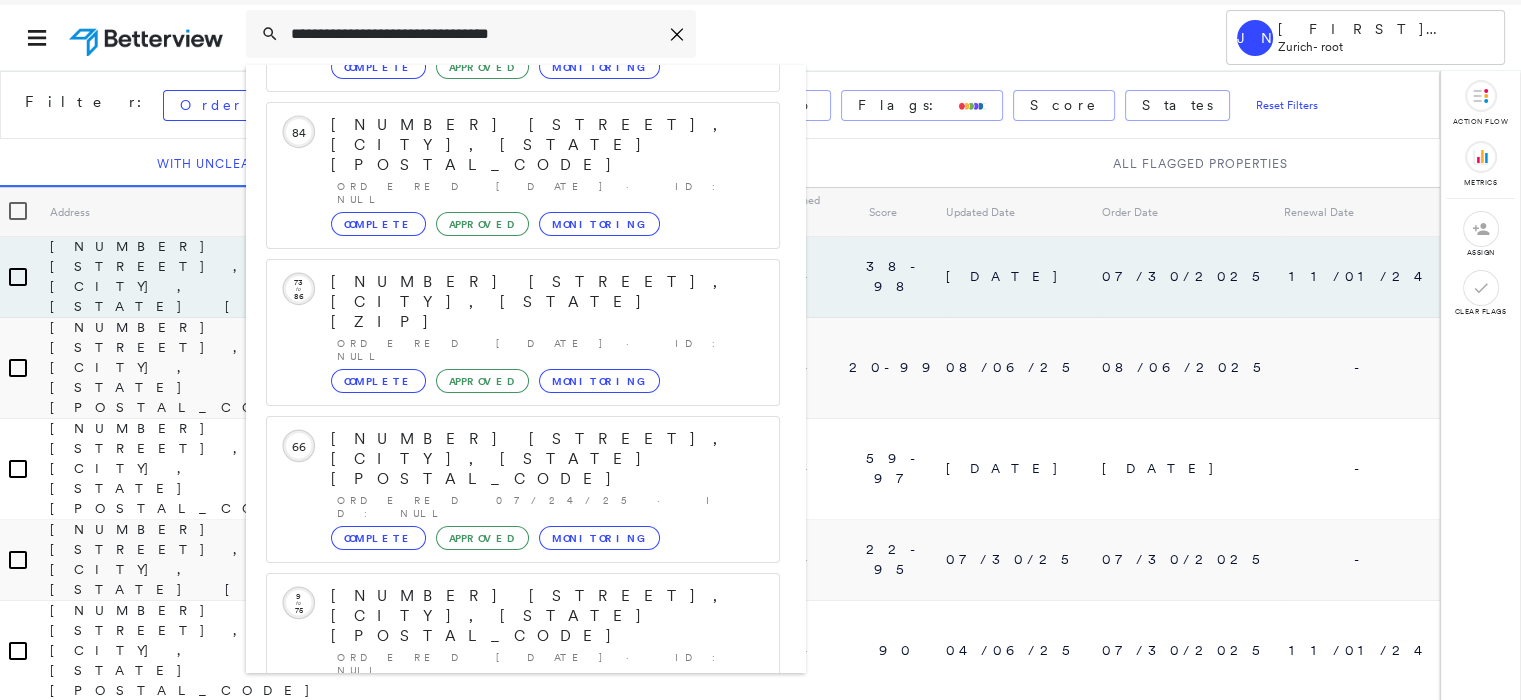 click on "[NUMBER] [STREET], [CITY], [STATE] [POSTAL_CODE]" at bounding box center [501, 908] 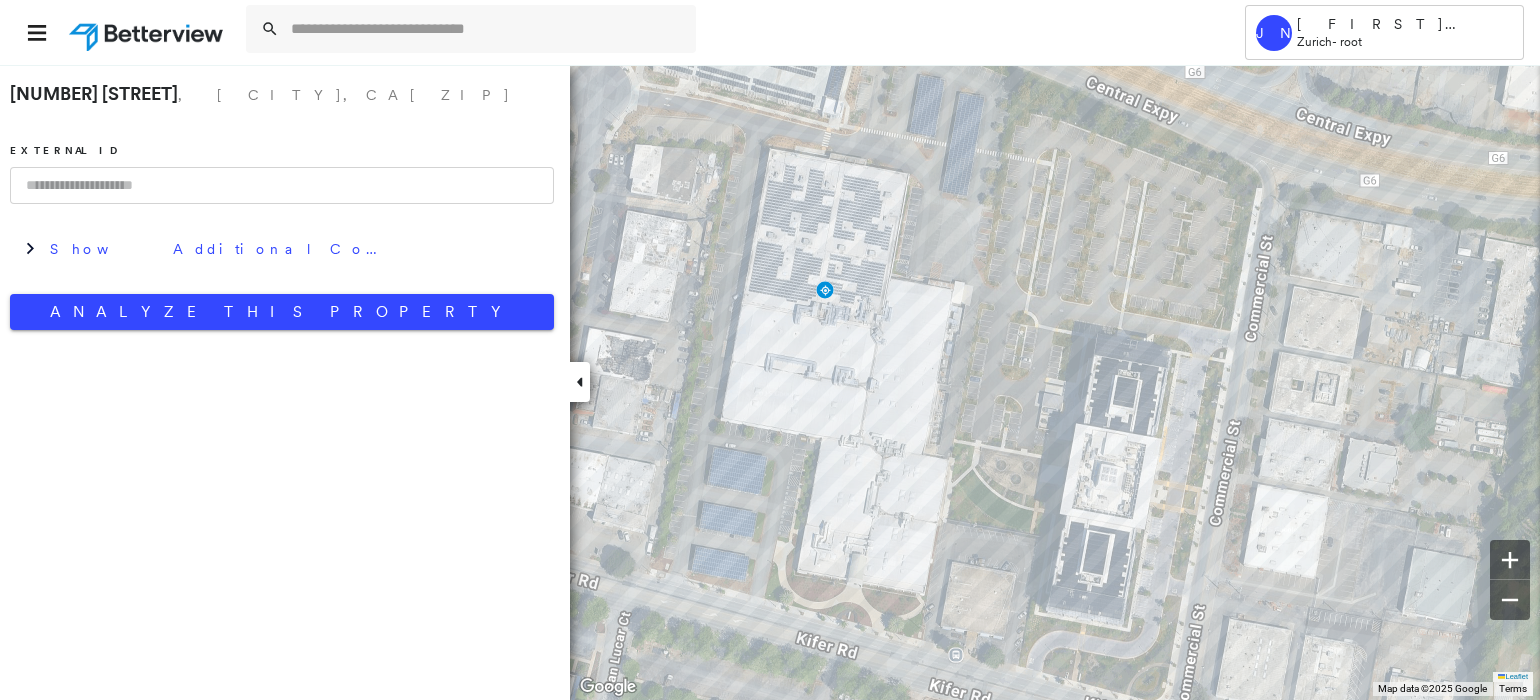 click at bounding box center [717, 32] 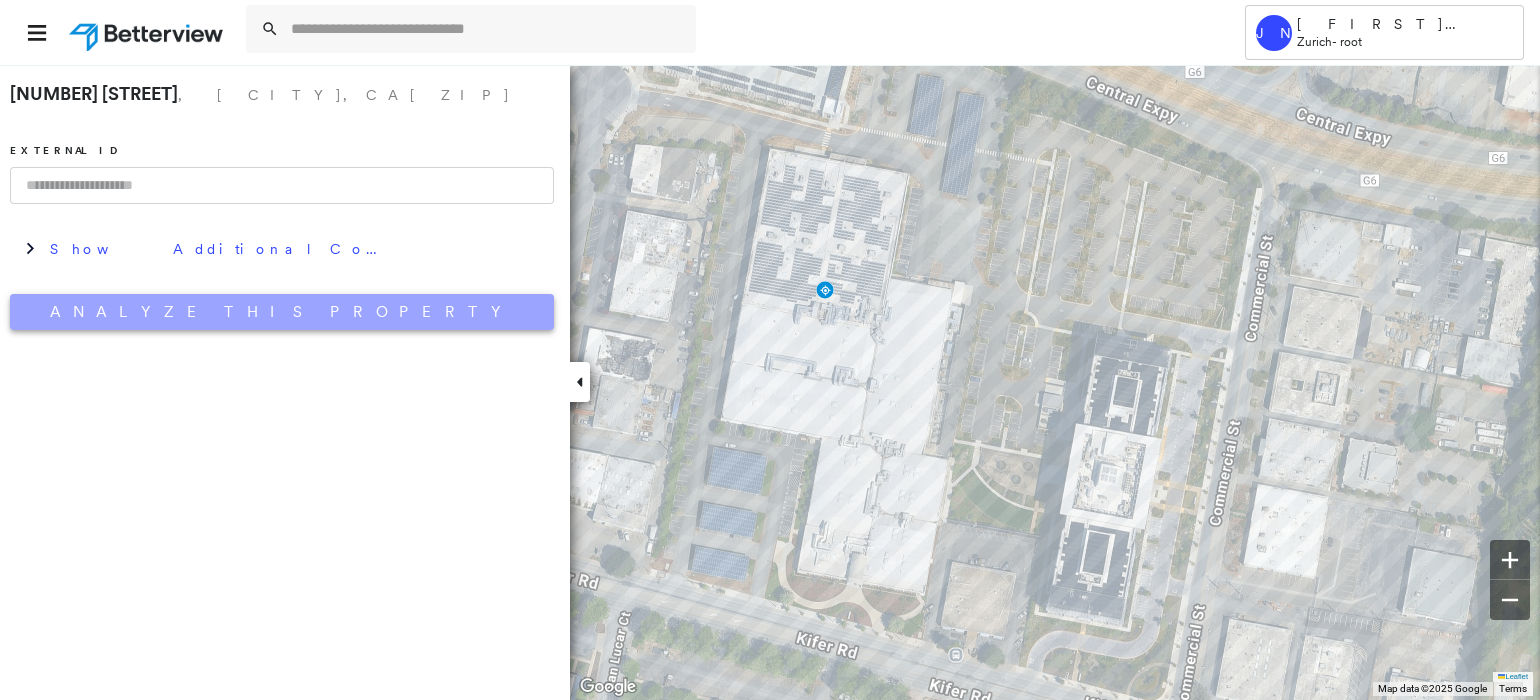 click on "Analyze This Property" at bounding box center (282, 312) 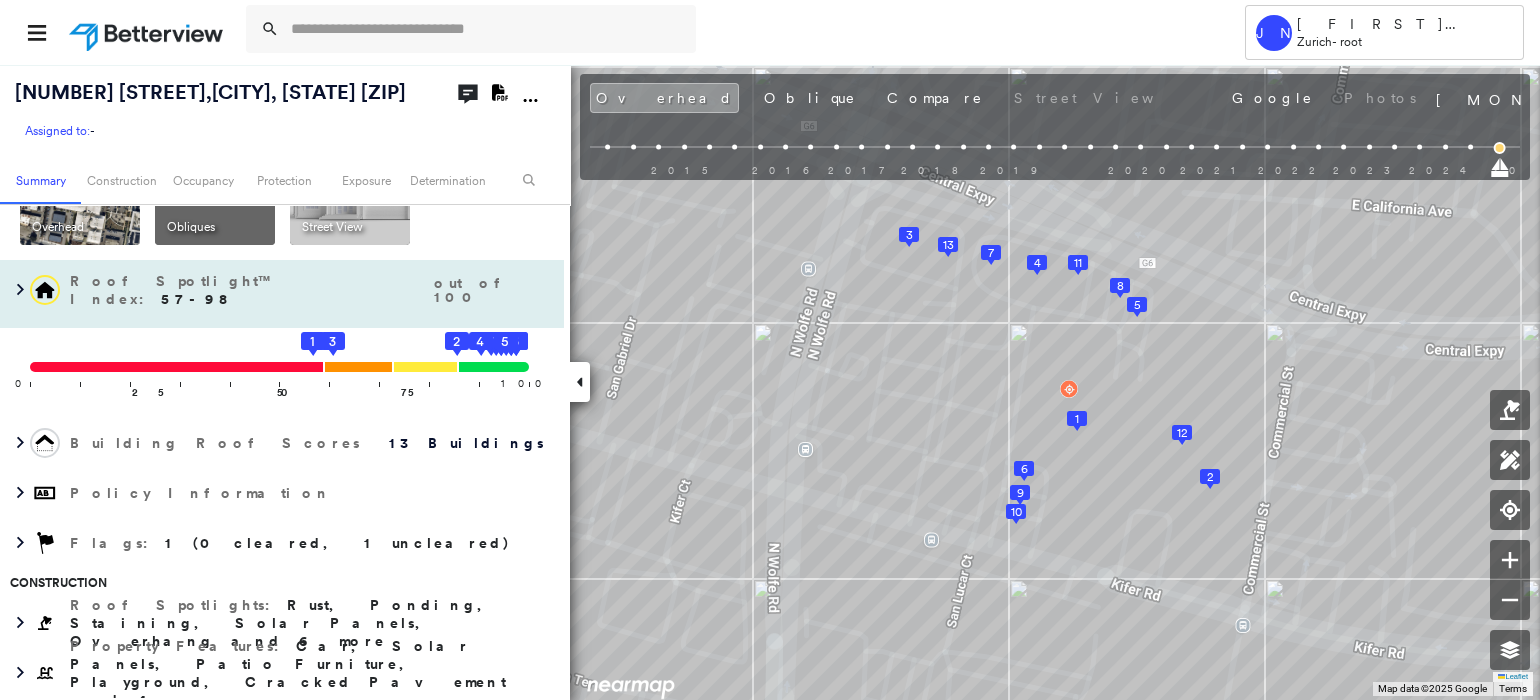 scroll, scrollTop: 124, scrollLeft: 0, axis: vertical 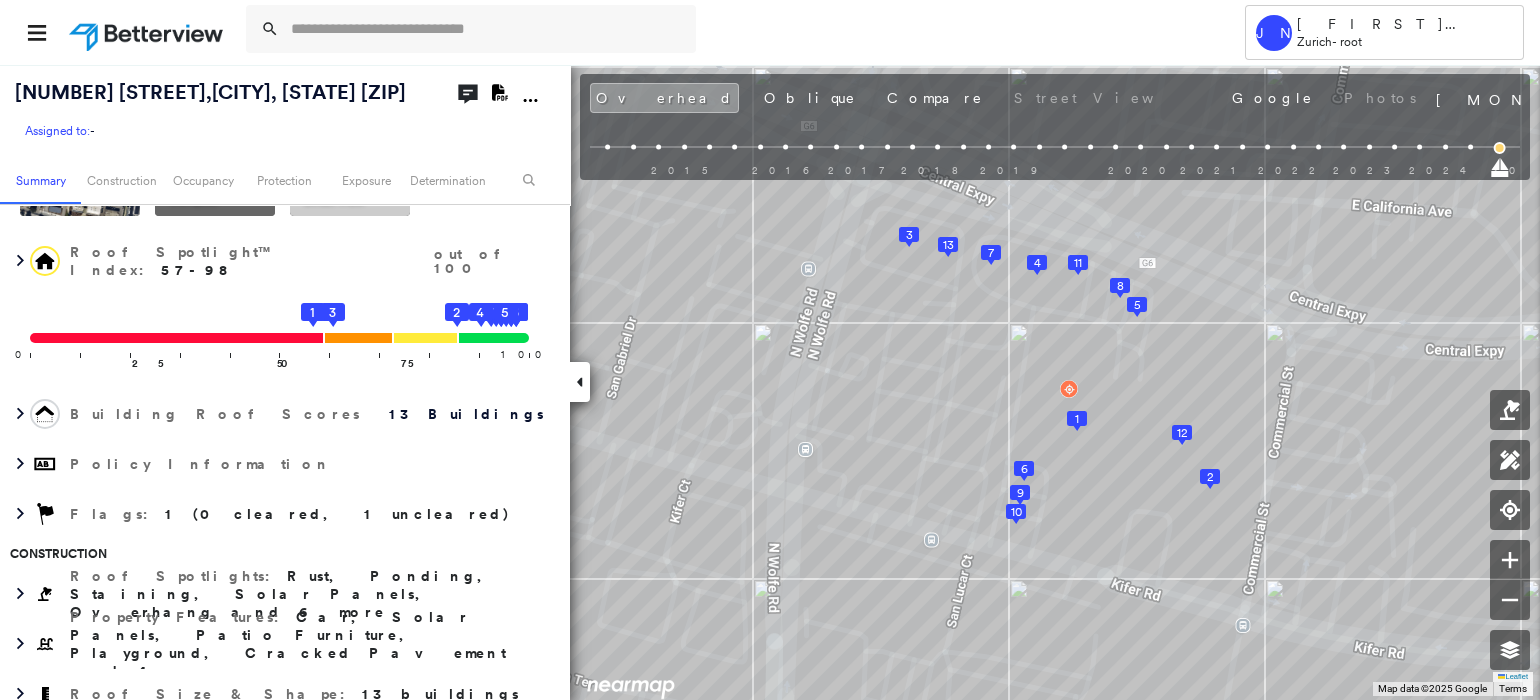 click 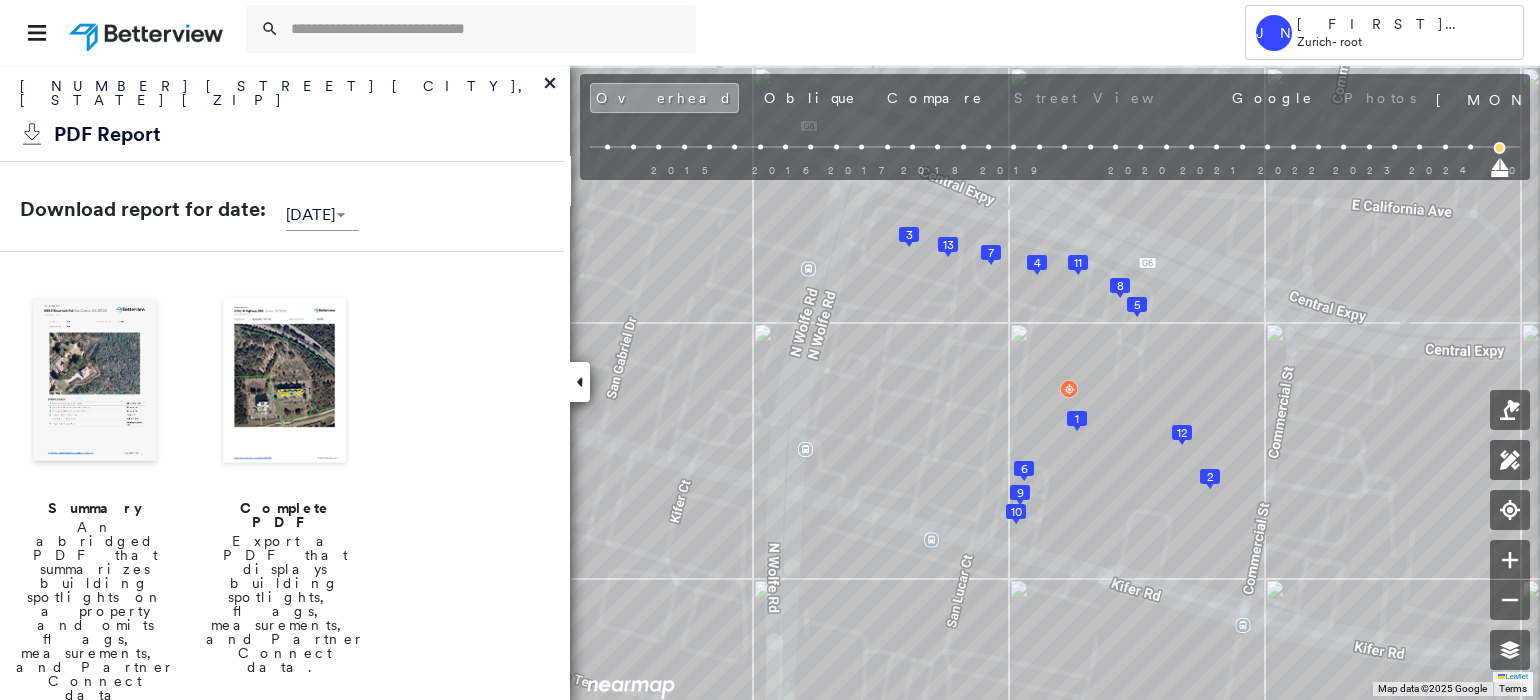 click at bounding box center (95, 382) 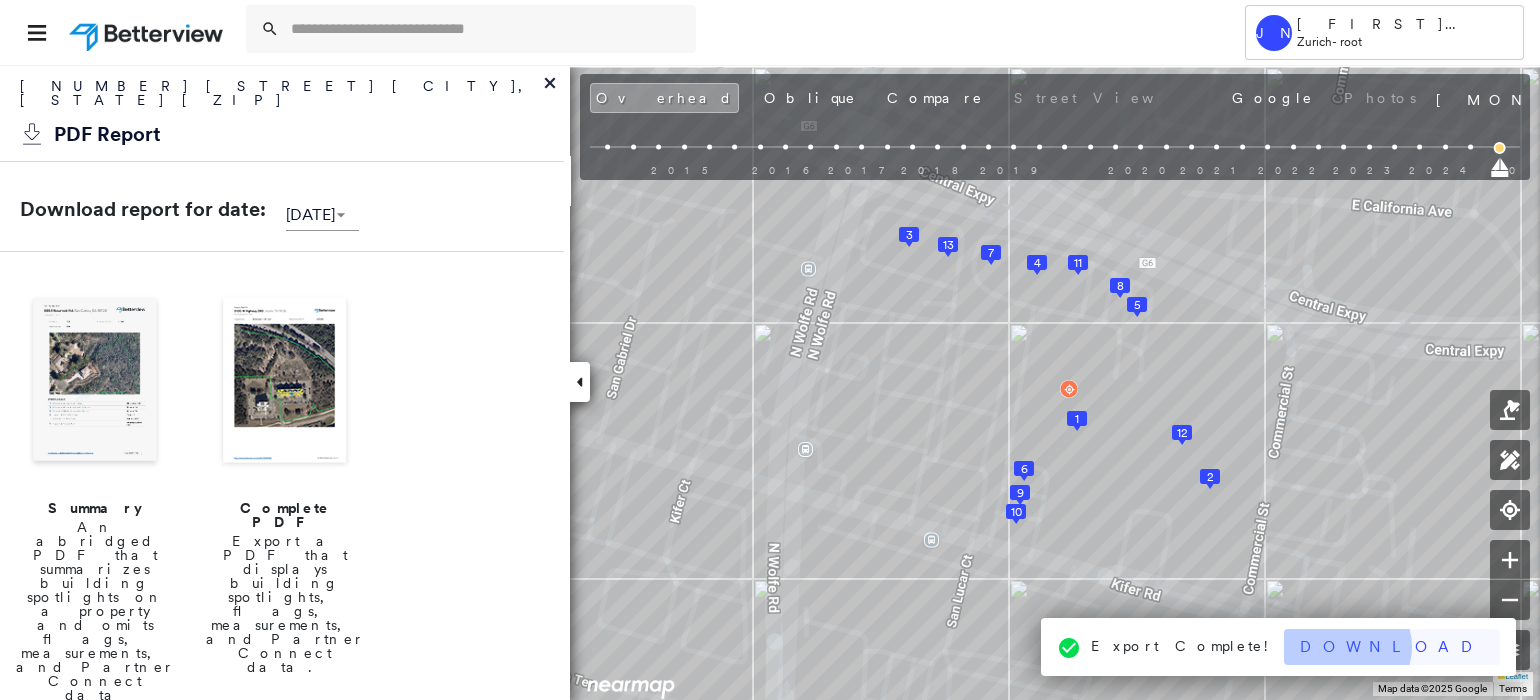 click on "Download" at bounding box center [1392, 647] 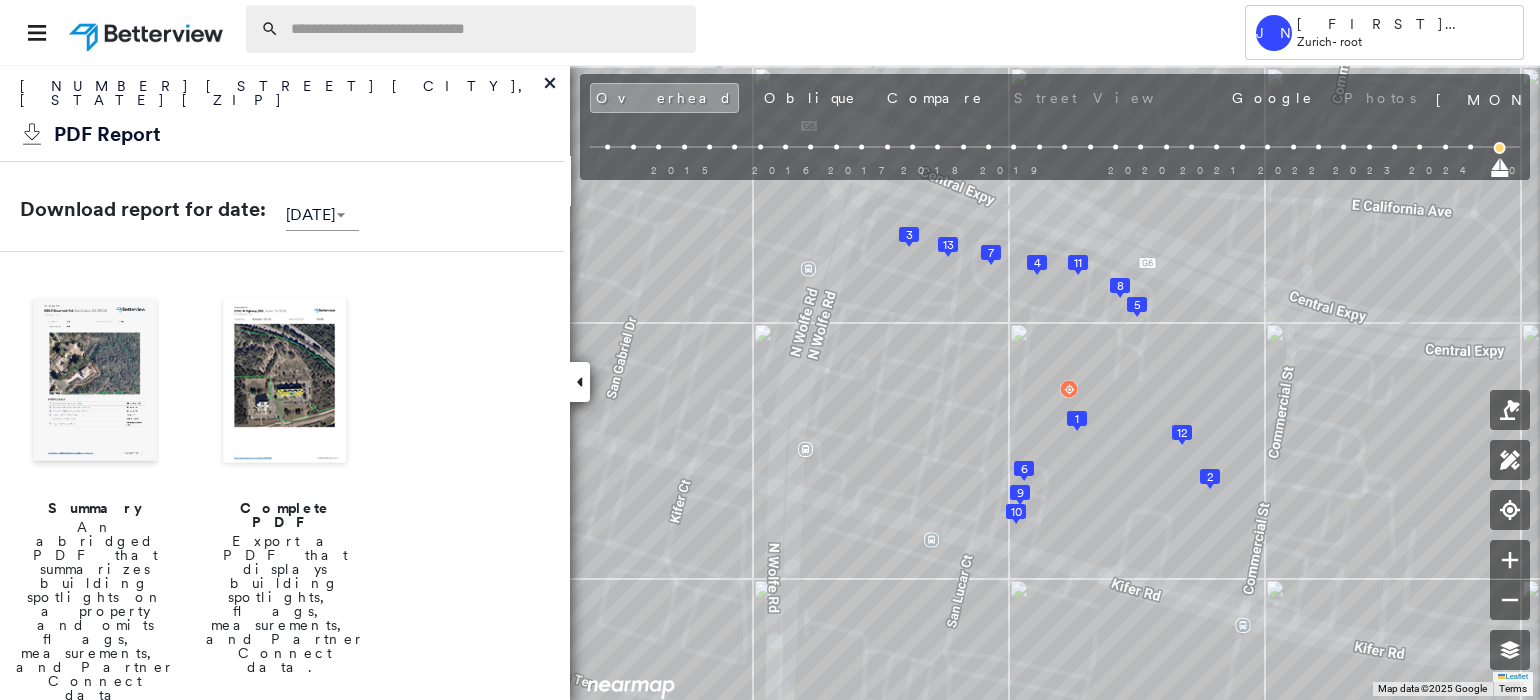 click at bounding box center [487, 29] 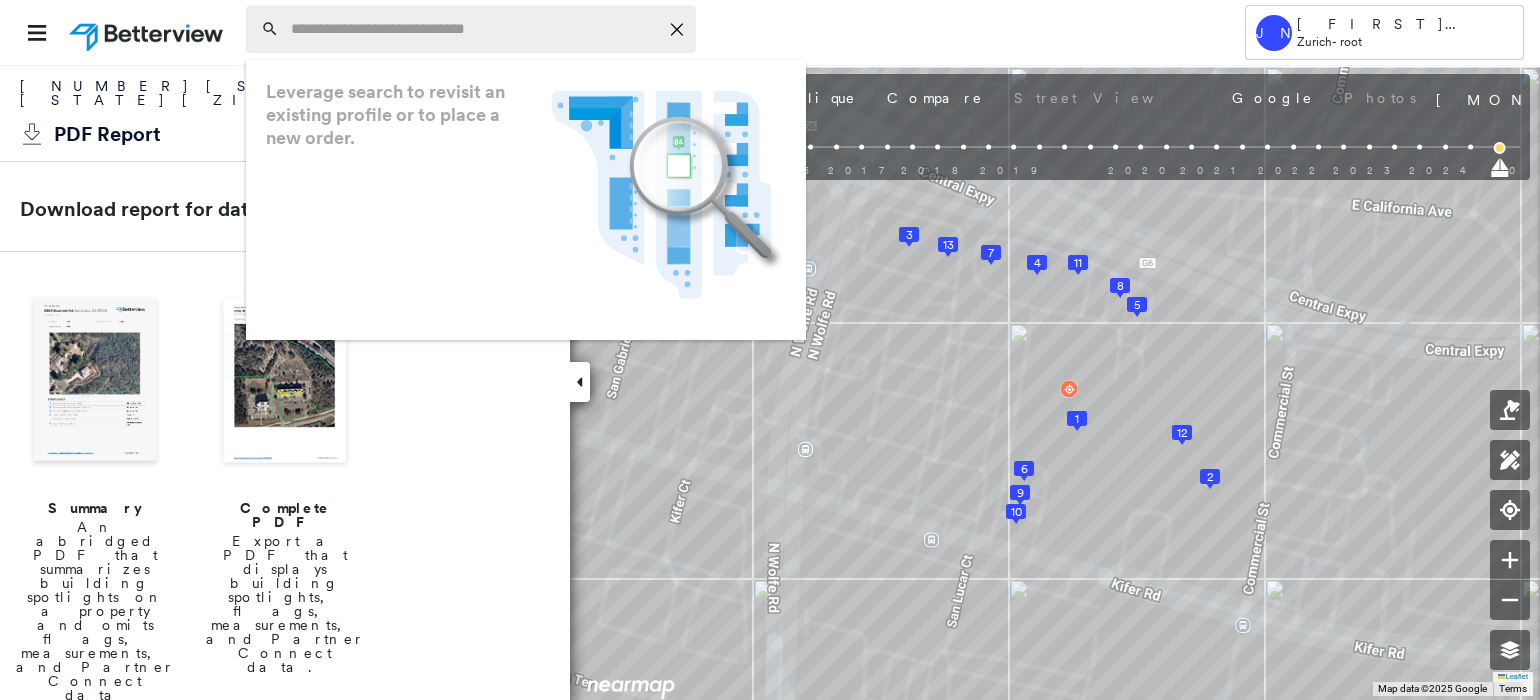 paste on "**********" 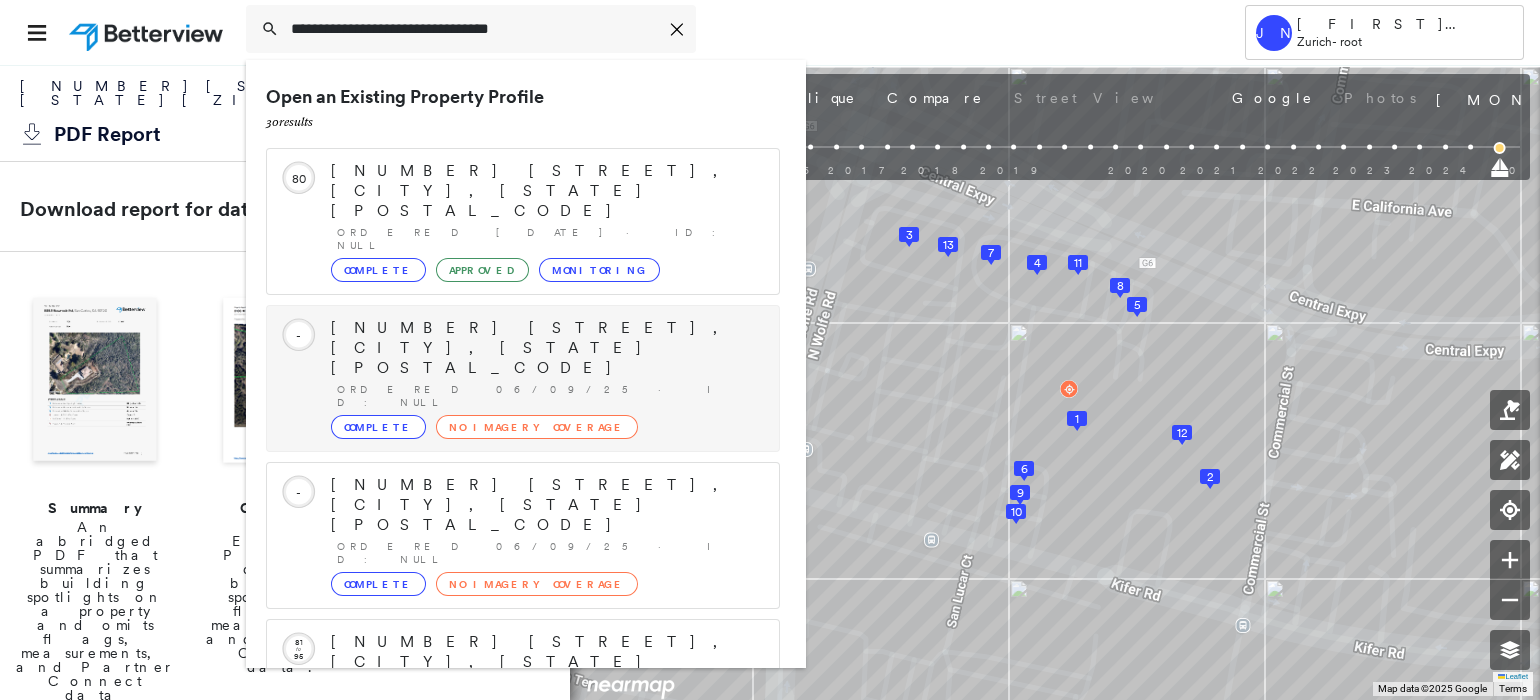 scroll, scrollTop: 208, scrollLeft: 0, axis: vertical 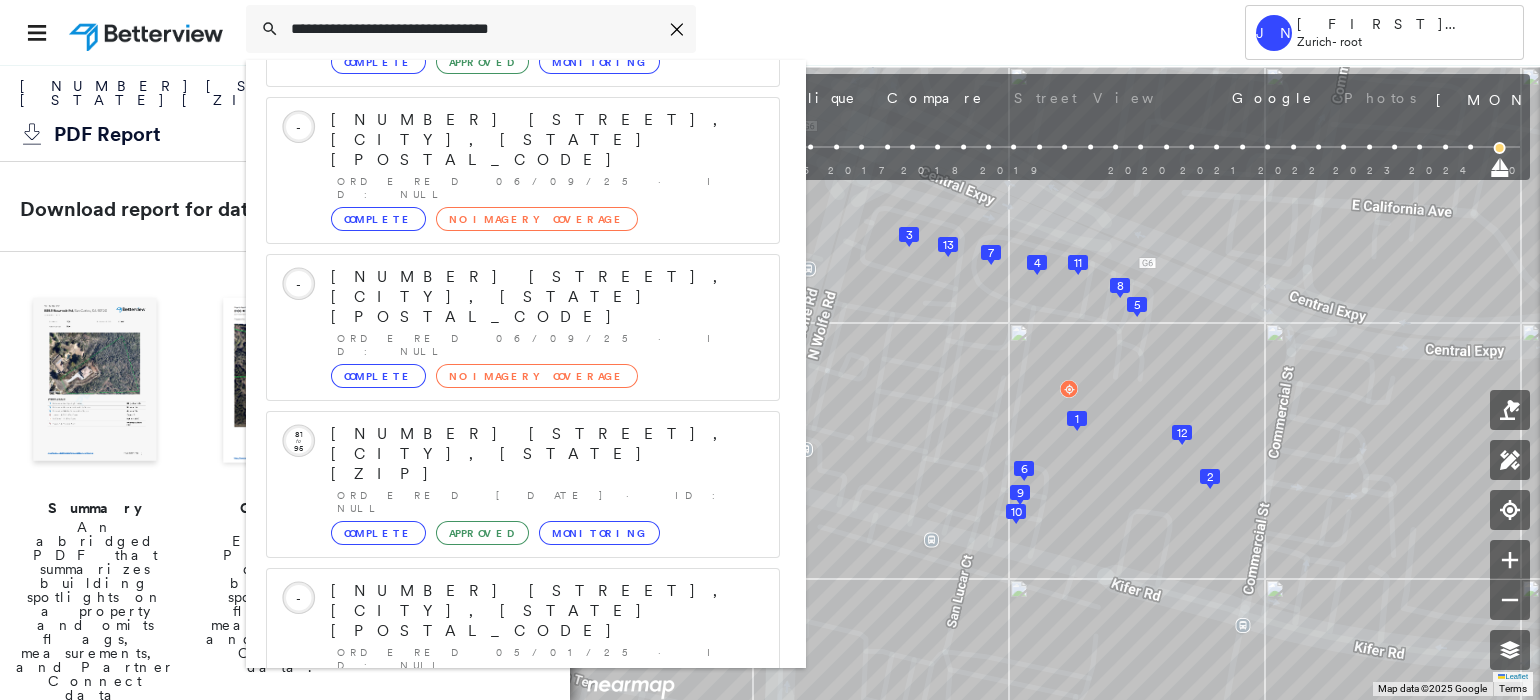 type on "**********" 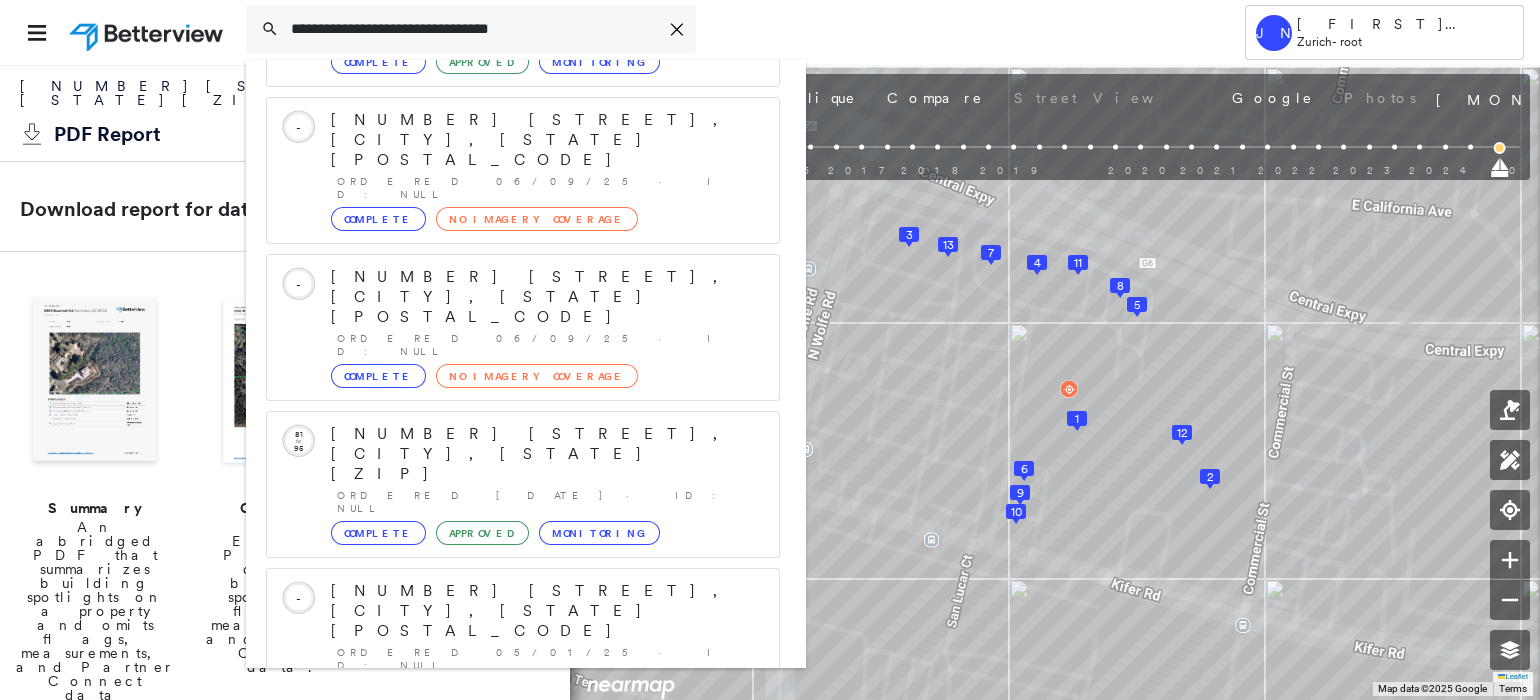 click on "[NUMBER] [STREET], [CITY], [STATE] [POSTAL_CODE]" at bounding box center (501, 903) 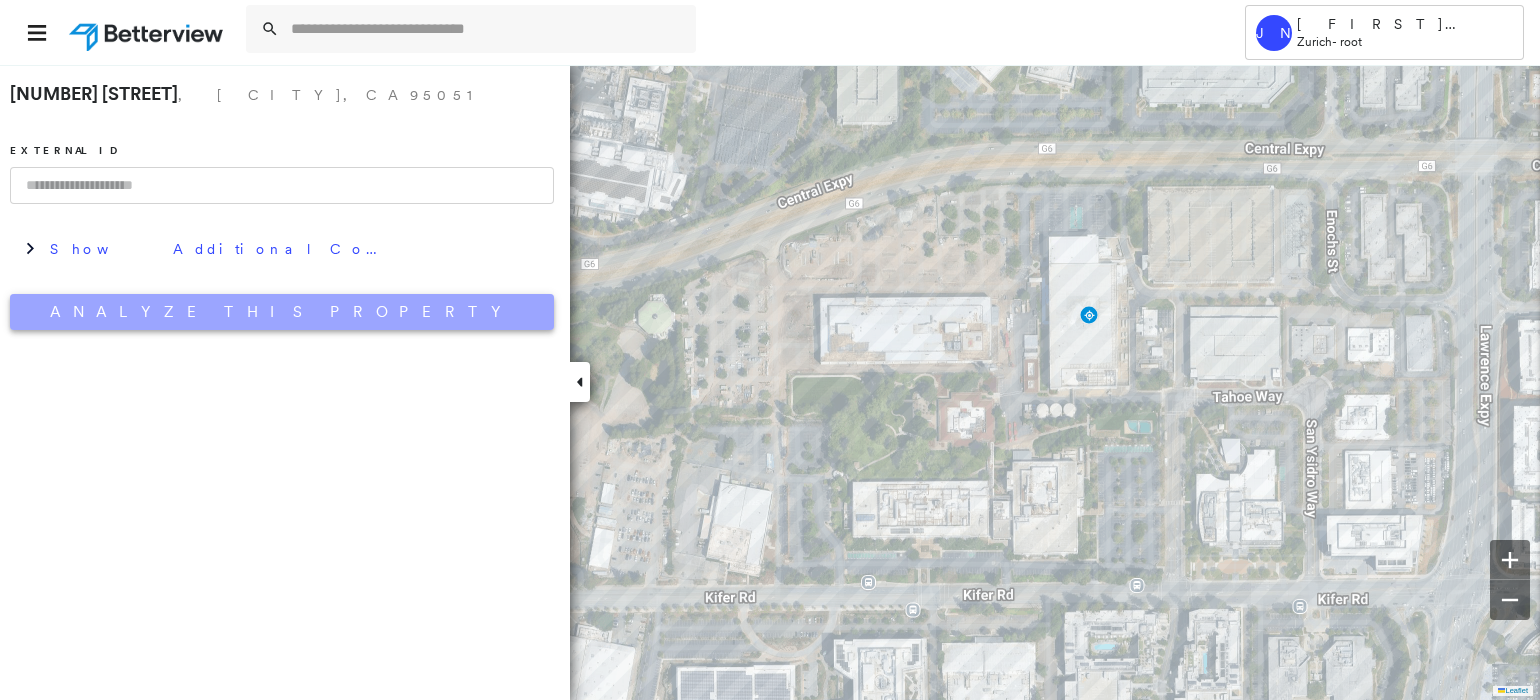 click on "Analyze This Property" at bounding box center [282, 312] 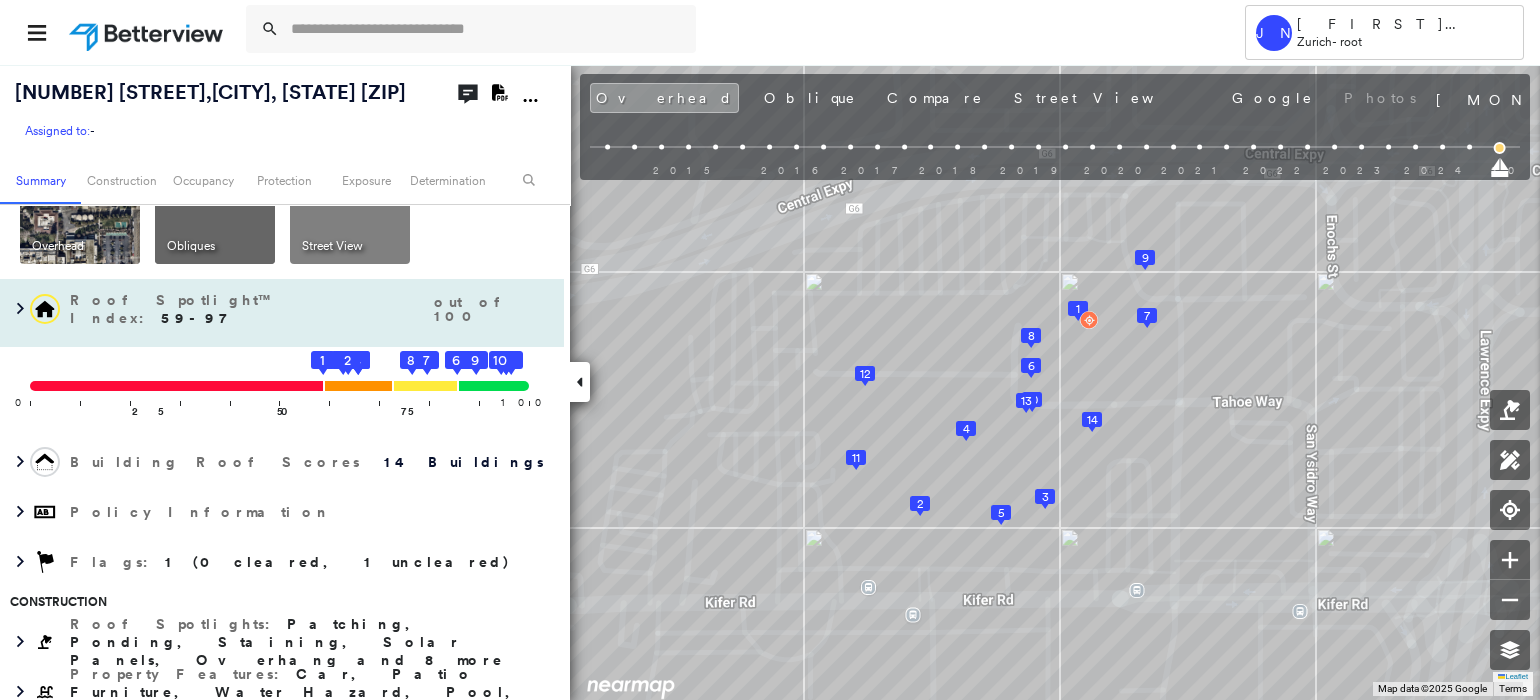scroll, scrollTop: 124, scrollLeft: 0, axis: vertical 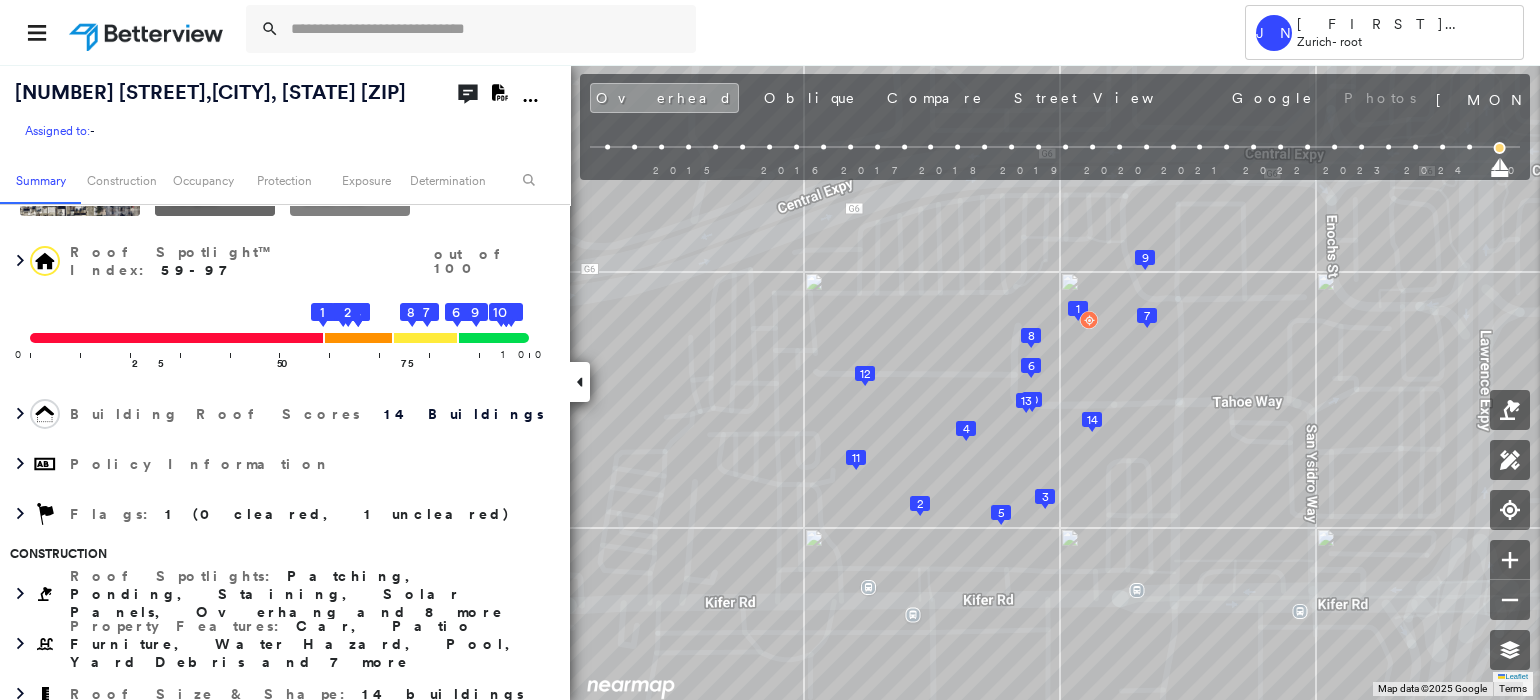 click on "Download PDF Report" 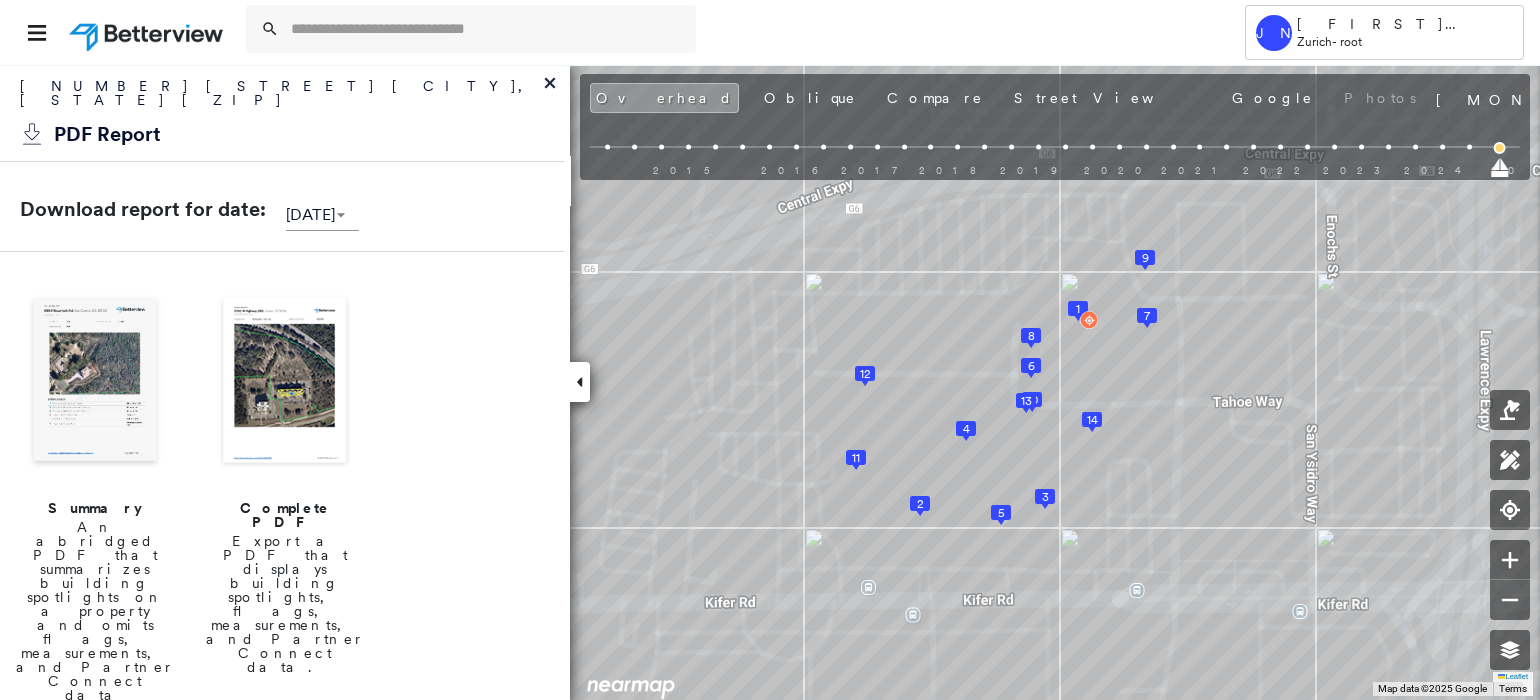 click at bounding box center (95, 382) 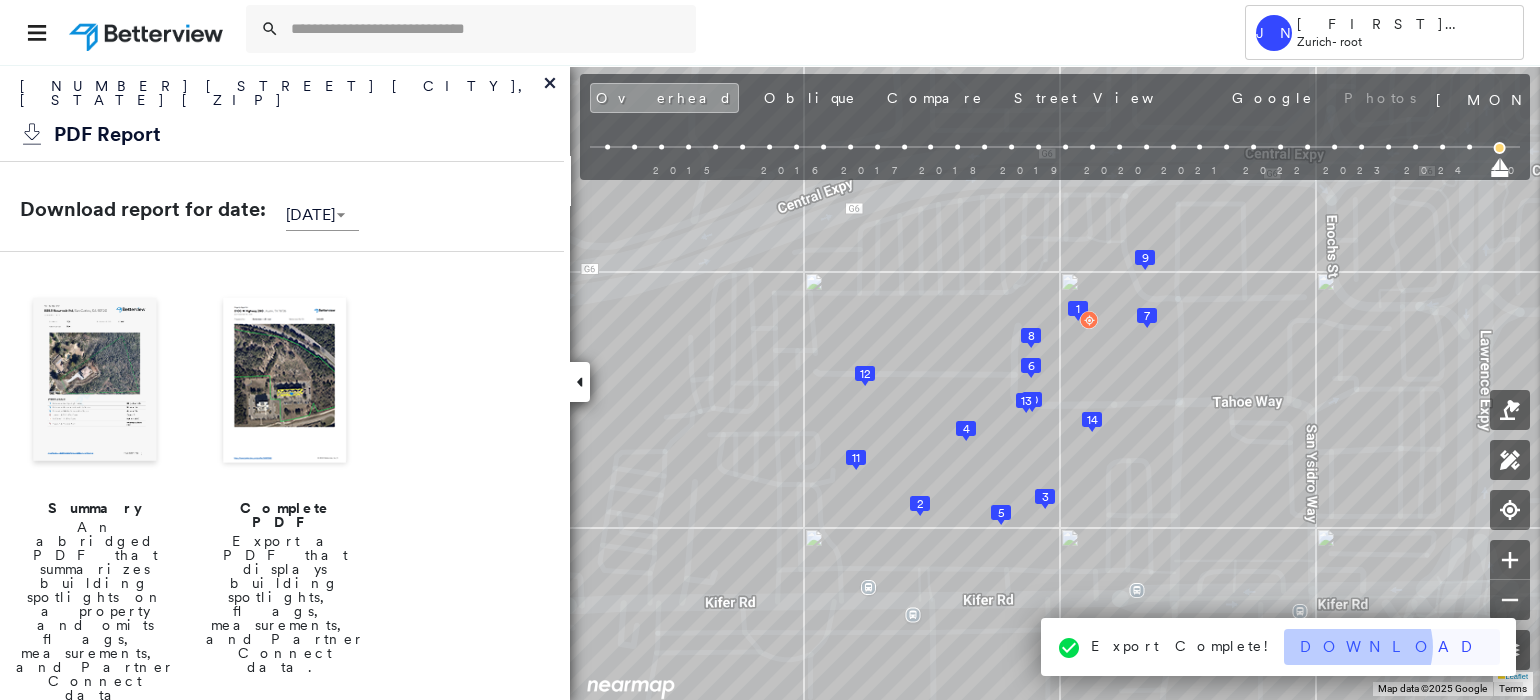 click on "Download" at bounding box center [1392, 647] 